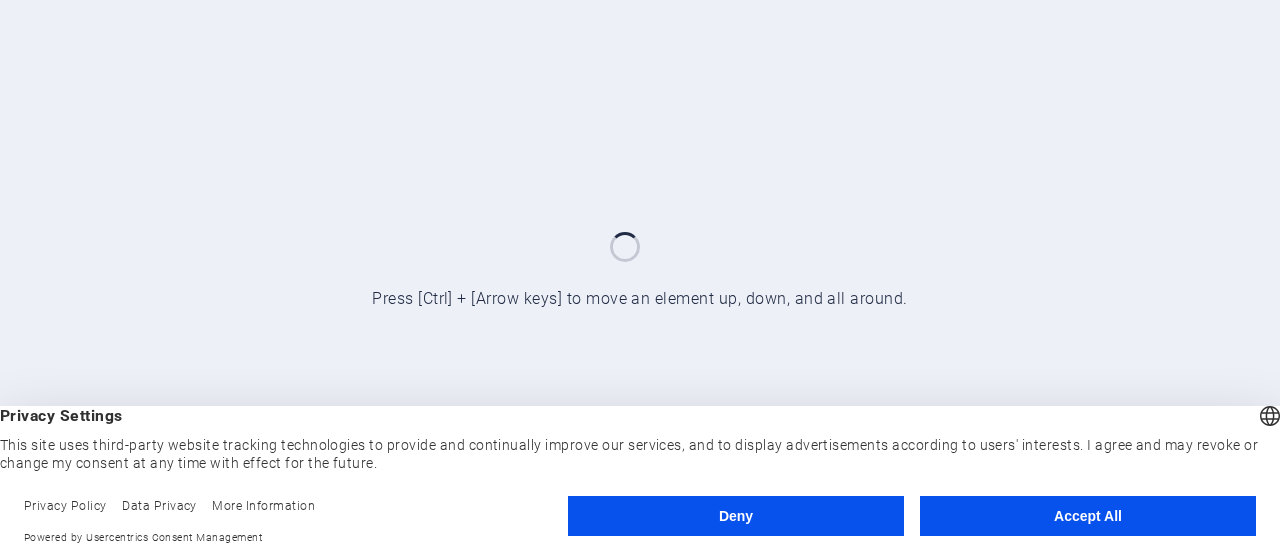 scroll, scrollTop: 0, scrollLeft: 0, axis: both 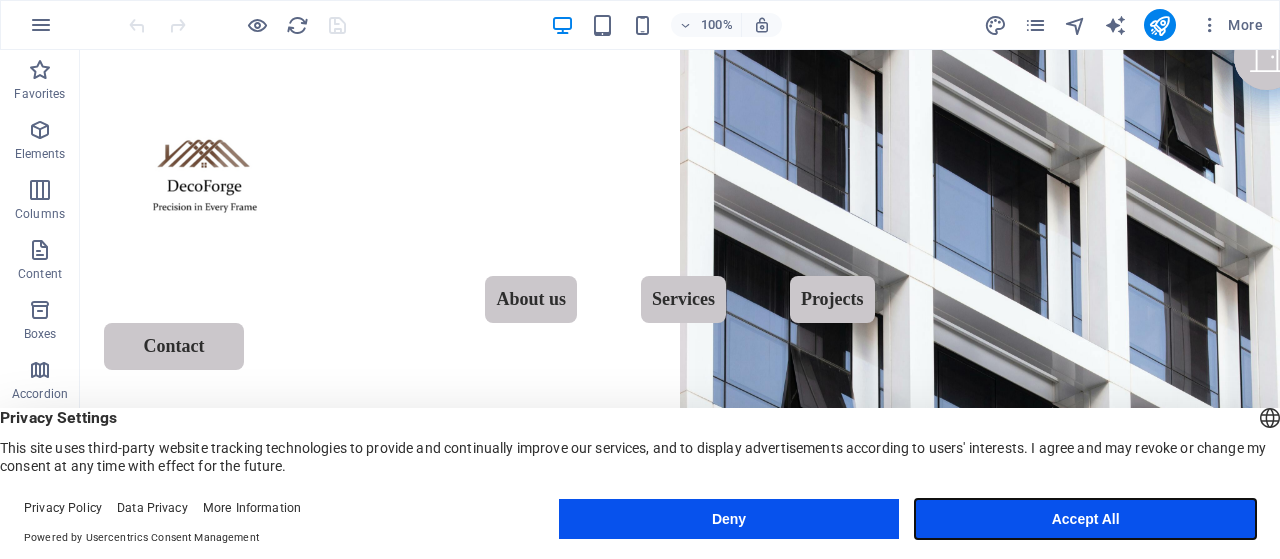 click on "Accept All" at bounding box center (1085, 519) 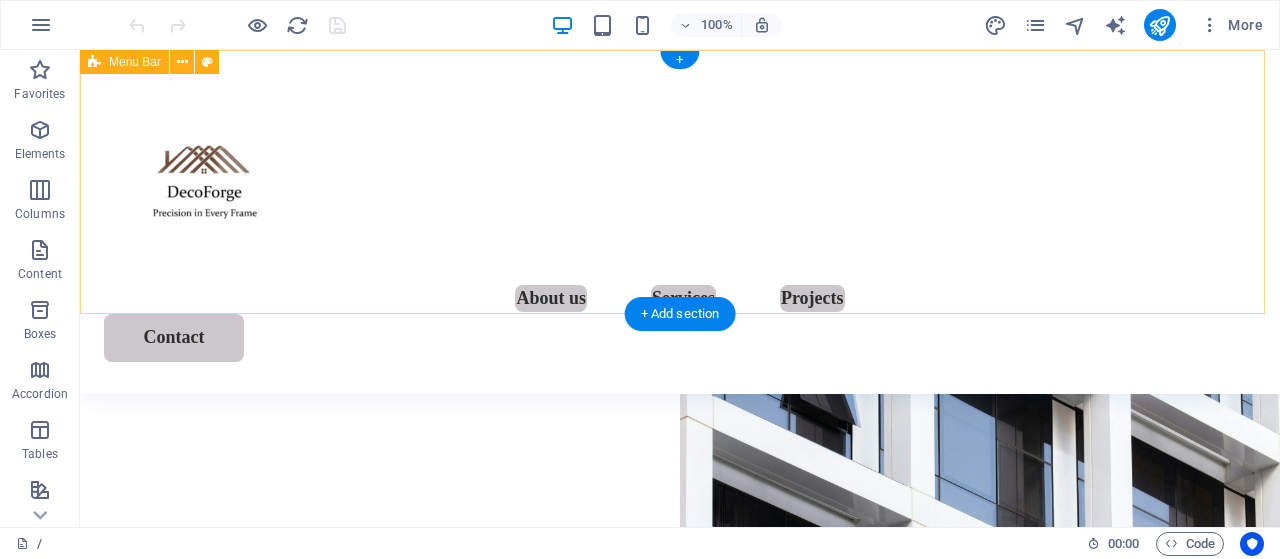 scroll, scrollTop: 0, scrollLeft: 0, axis: both 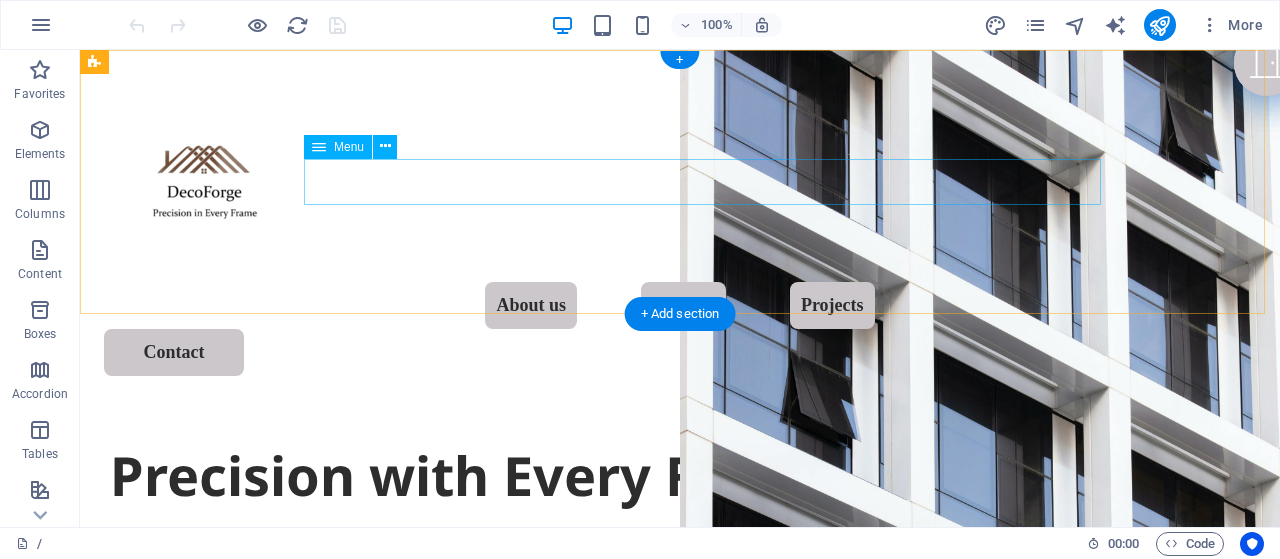 click on "About us Services Projects" at bounding box center [680, 305] 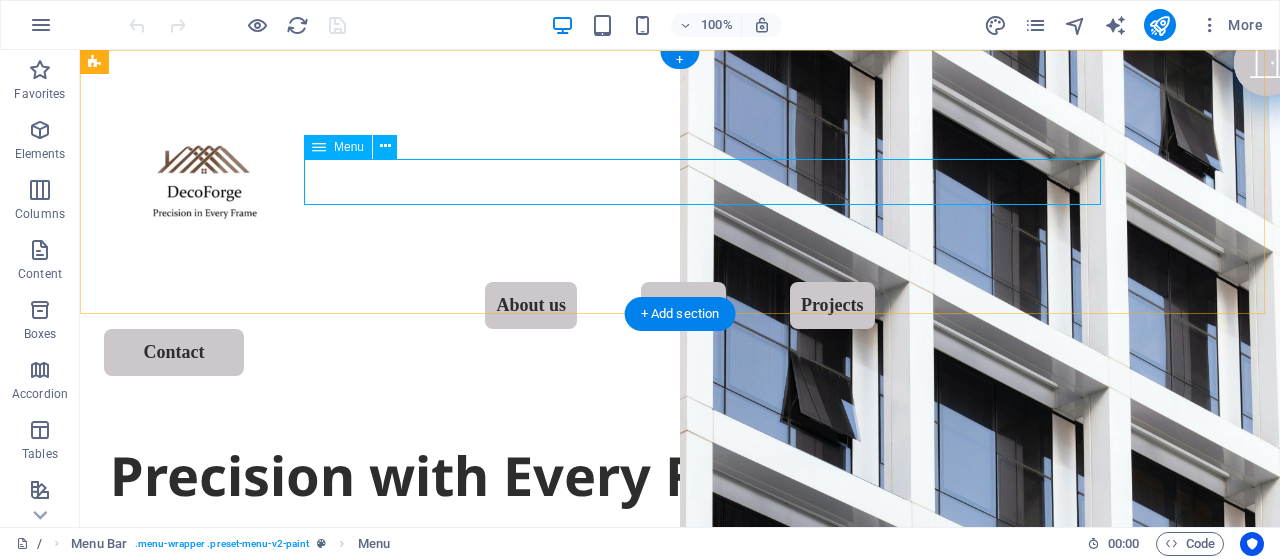 click on "About us Services Projects" at bounding box center (680, 305) 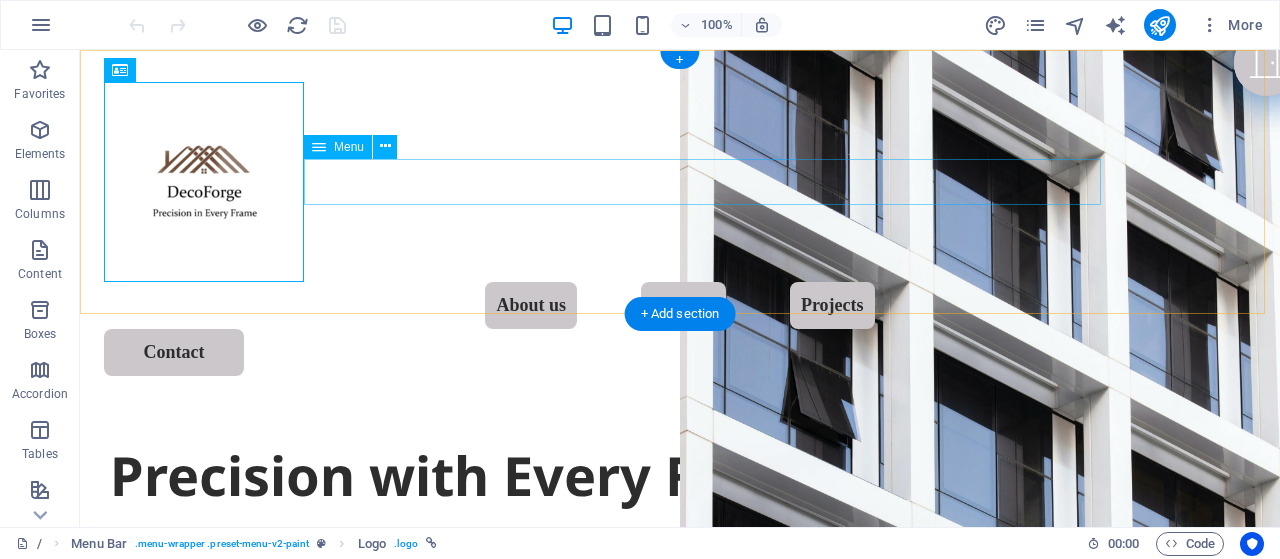 click on "About us Services Projects" at bounding box center [680, 305] 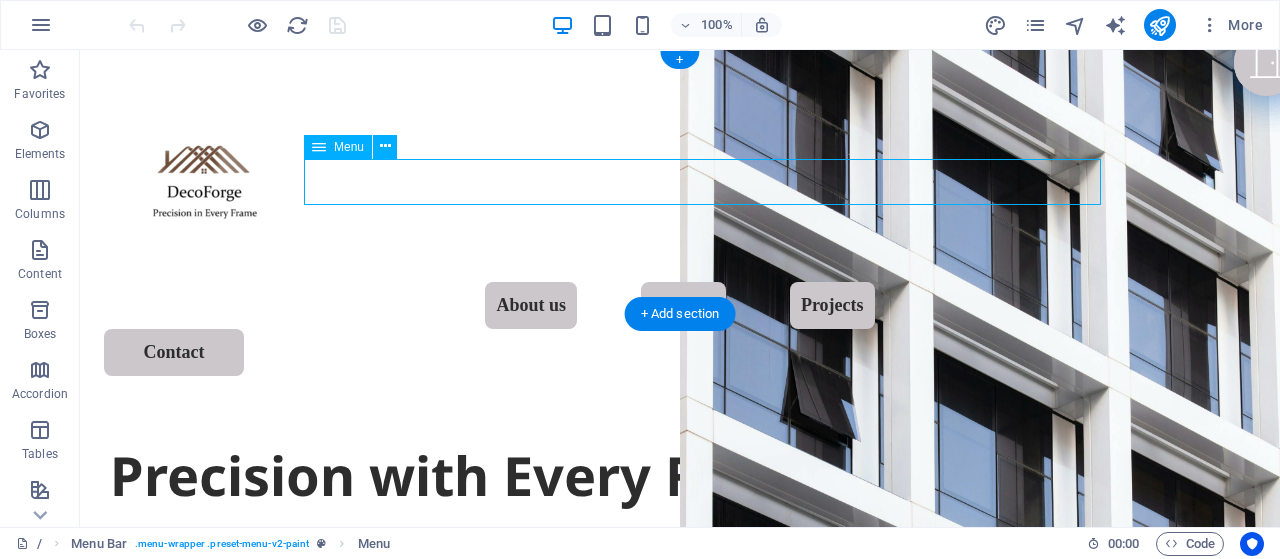 drag, startPoint x: 222, startPoint y: 208, endPoint x: 553, endPoint y: 184, distance: 331.86896 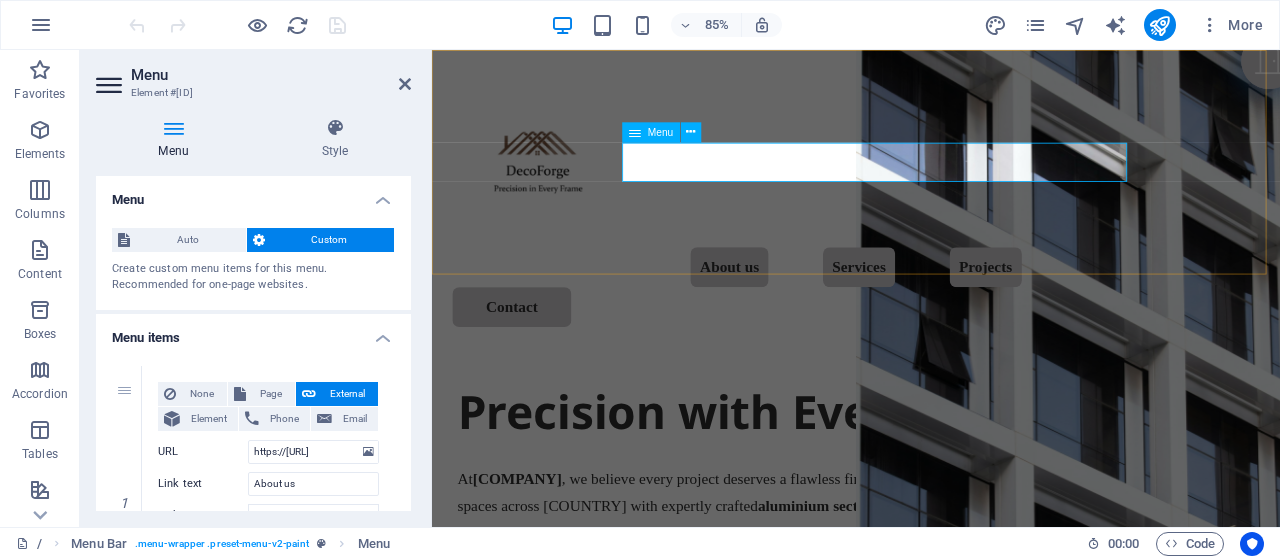 click on "About us Services Projects" at bounding box center [931, 305] 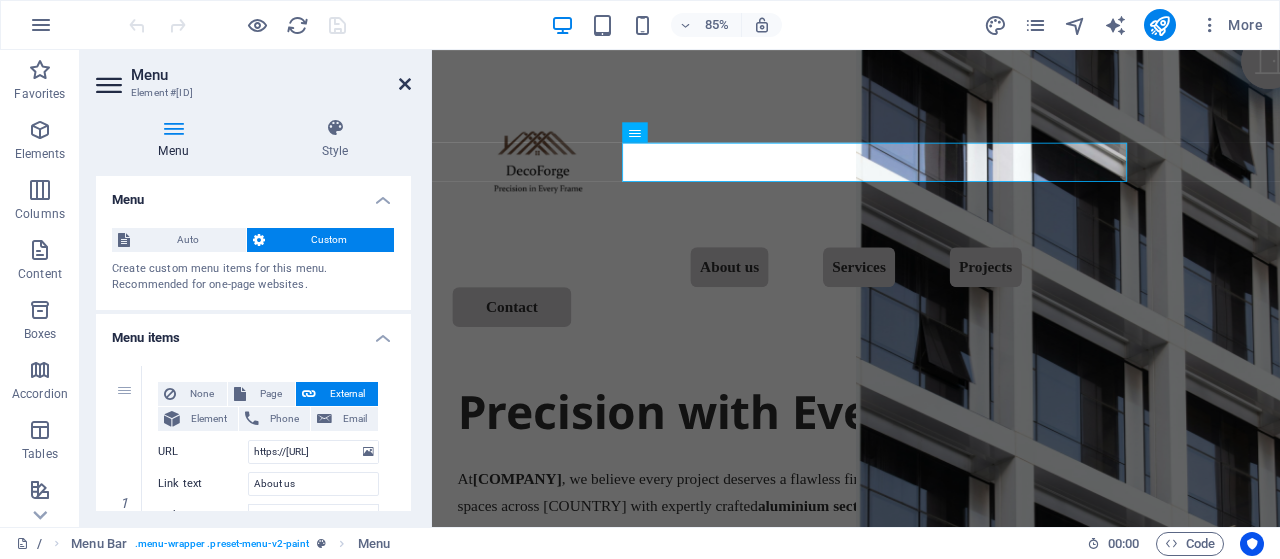 click at bounding box center [405, 84] 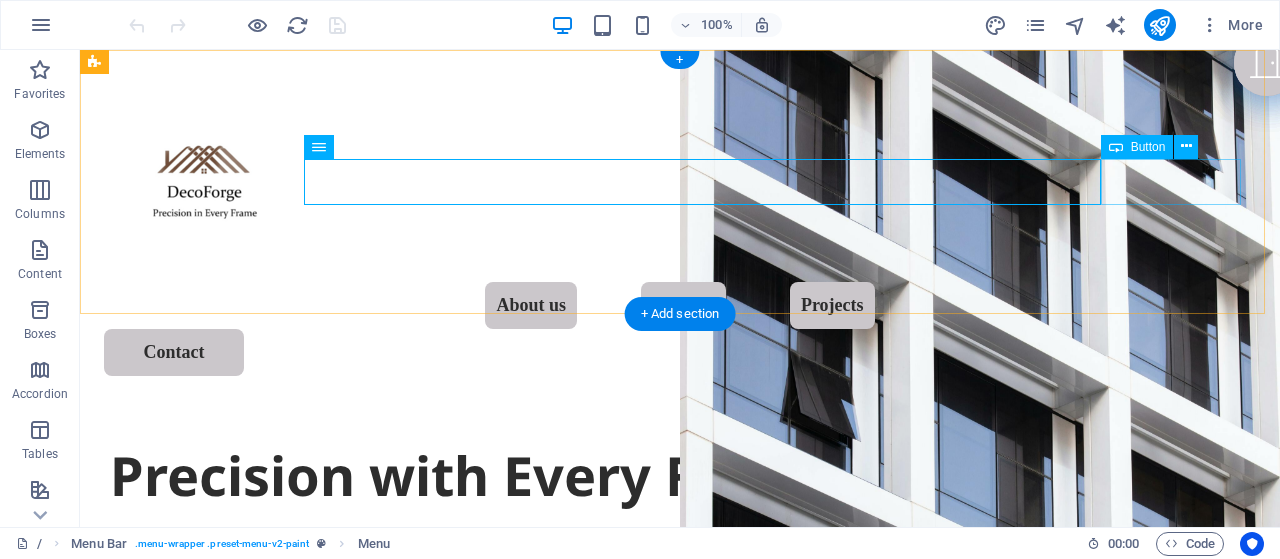click on "Contact" at bounding box center [680, 352] 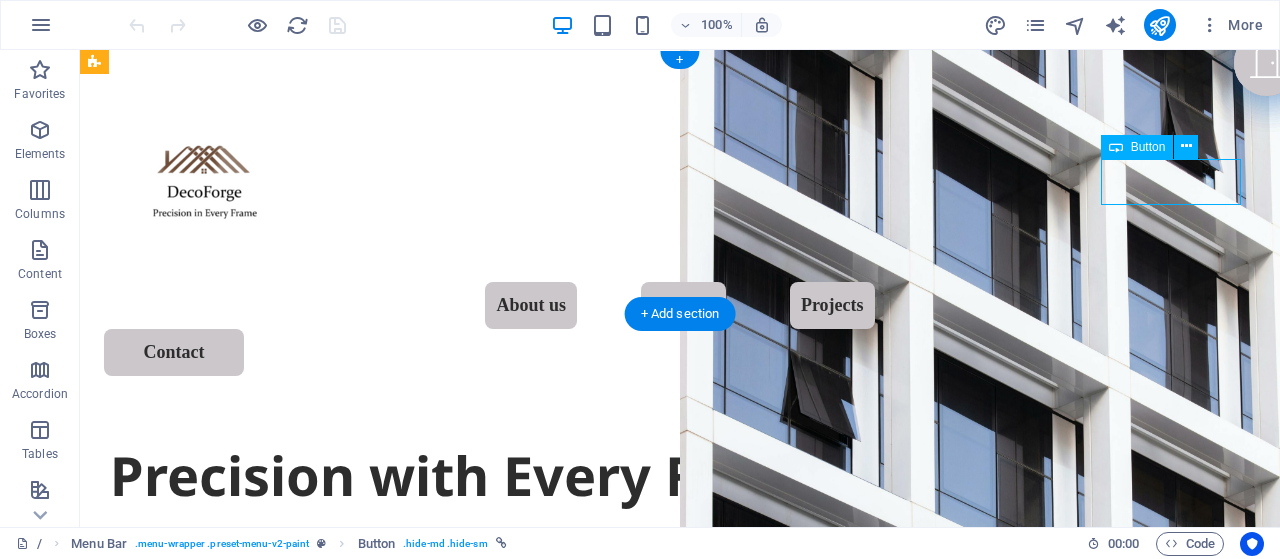 click on "Contact" at bounding box center [680, 352] 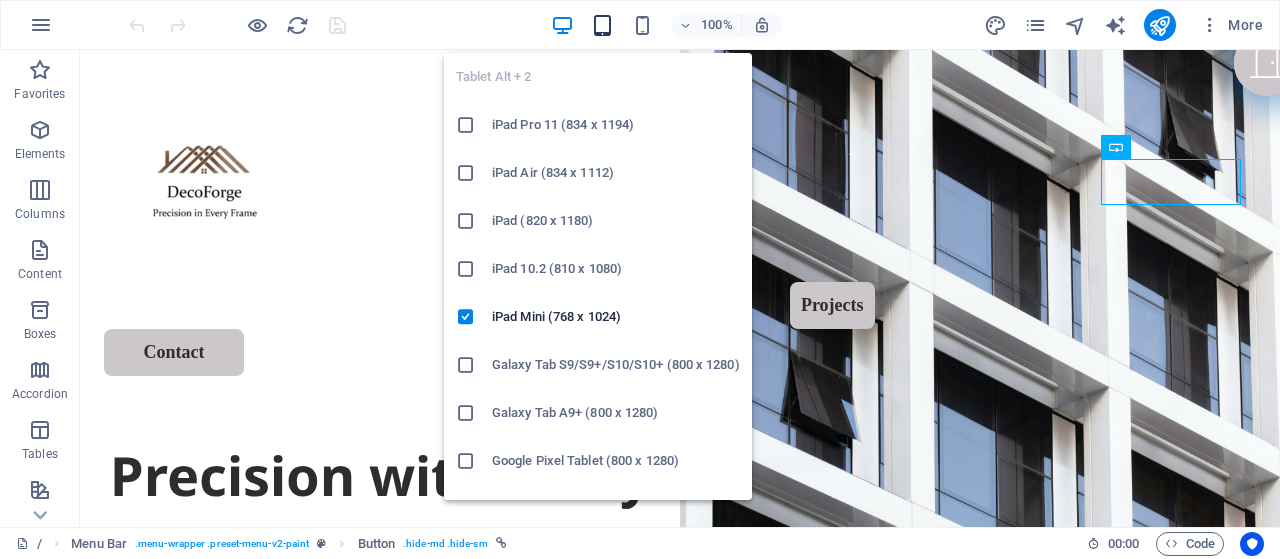 click at bounding box center (602, 25) 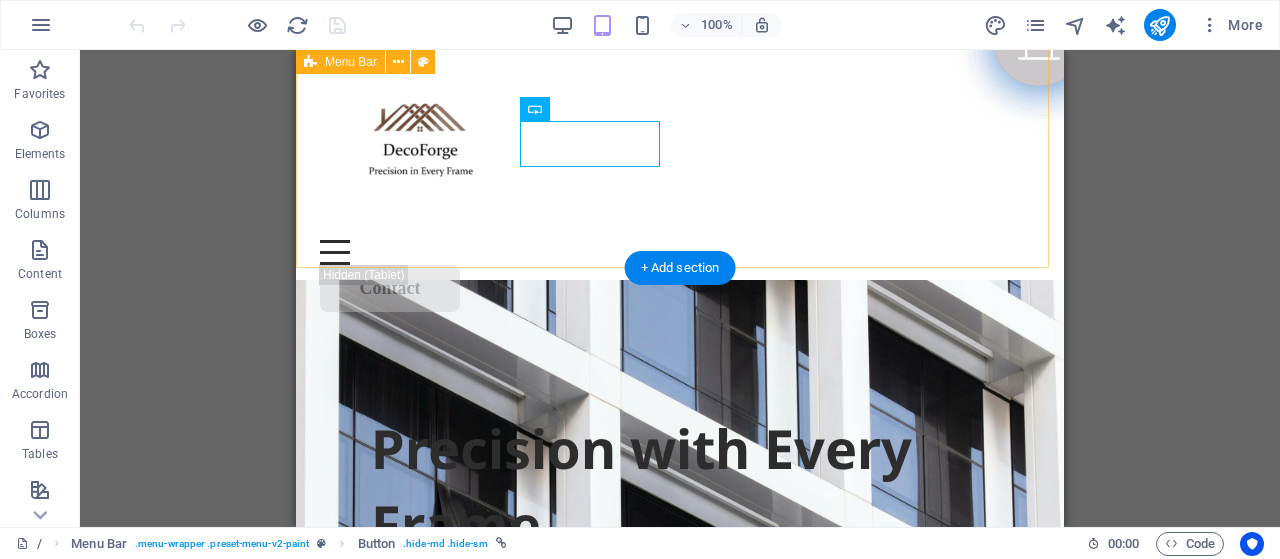scroll, scrollTop: 0, scrollLeft: 0, axis: both 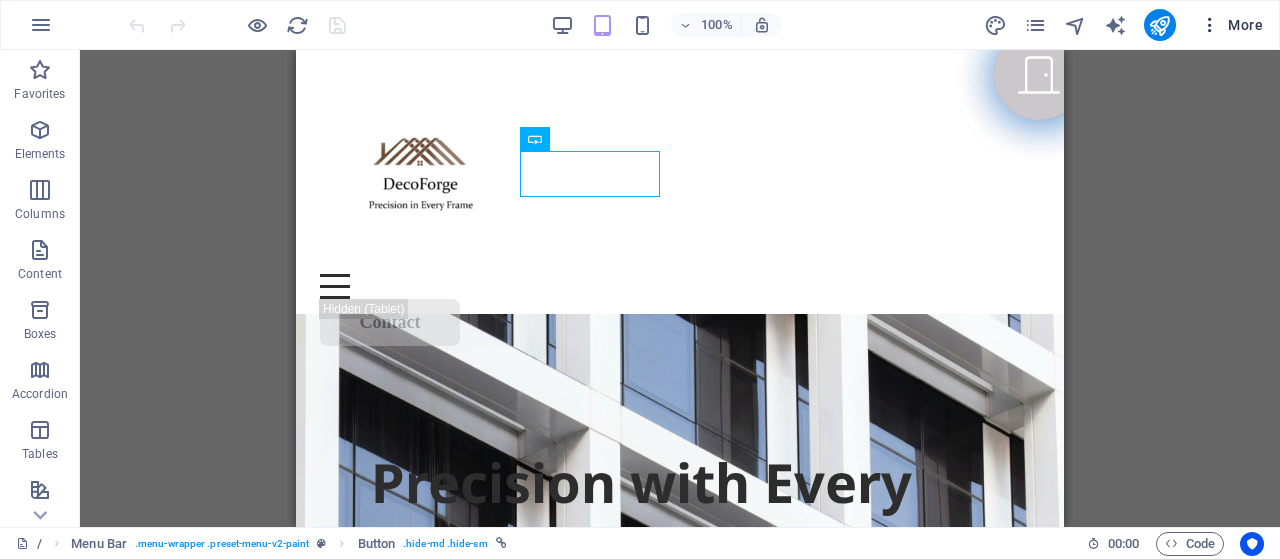 click at bounding box center (1210, 25) 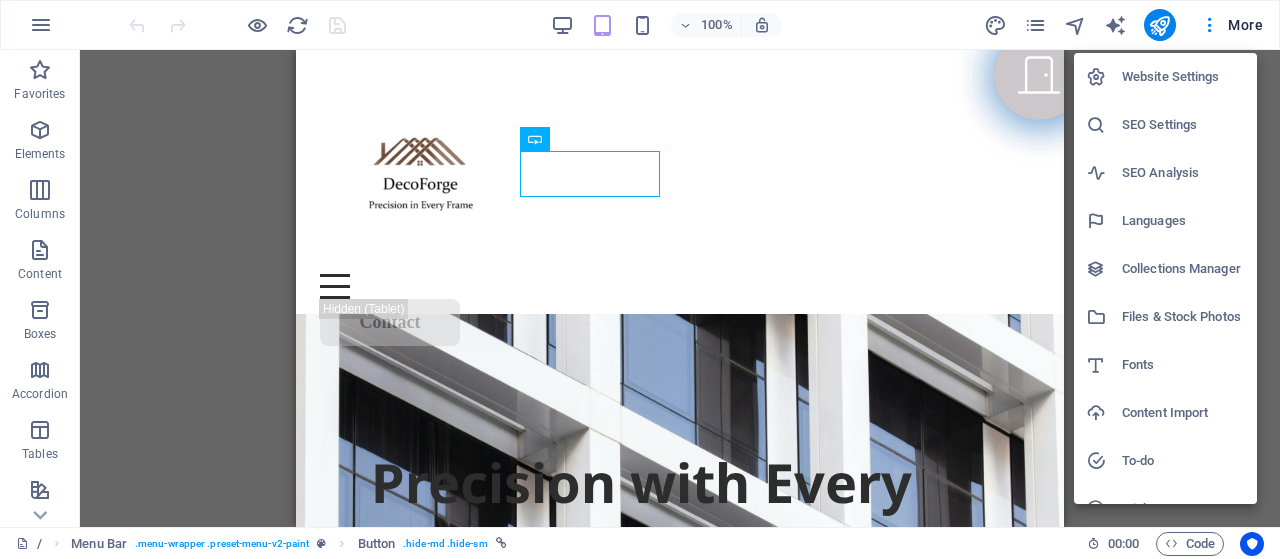 scroll, scrollTop: 76, scrollLeft: 0, axis: vertical 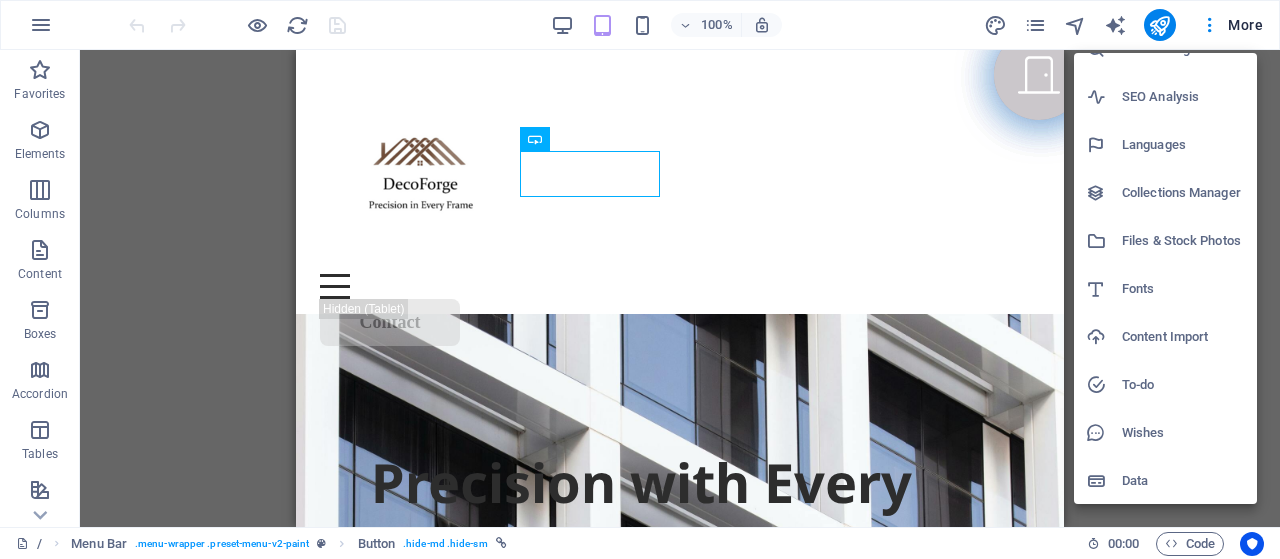 click at bounding box center (640, 279) 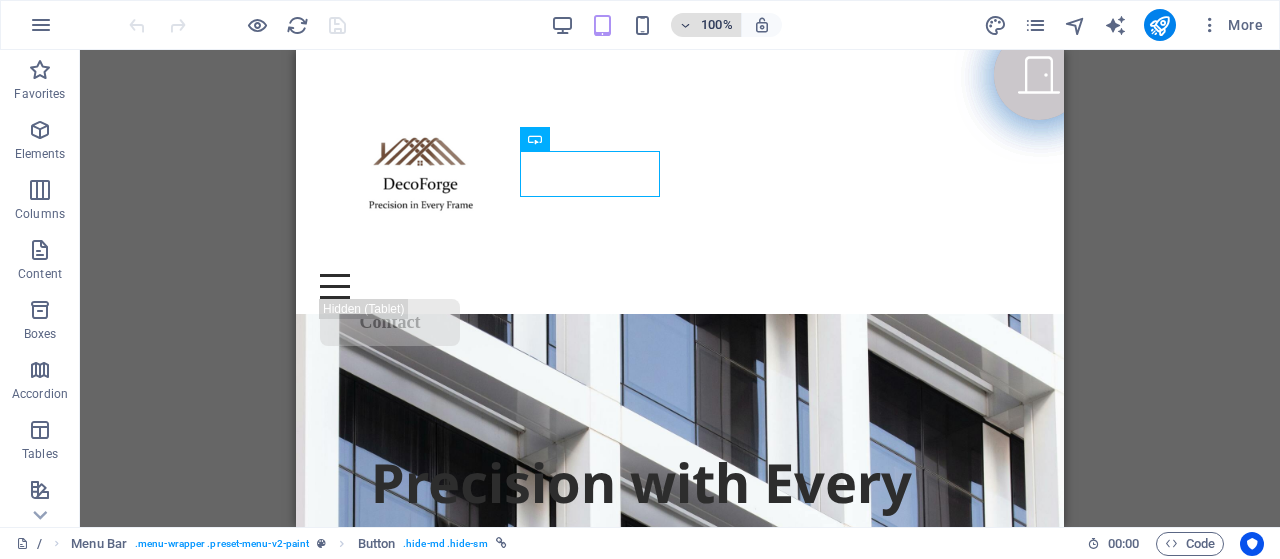 click at bounding box center [686, 25] 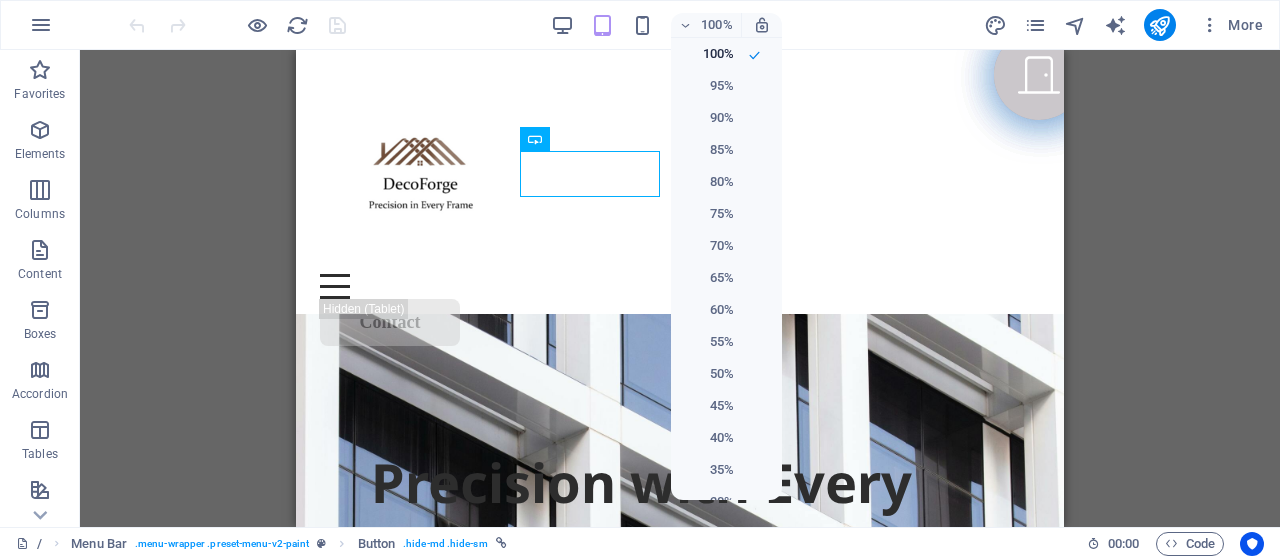 click at bounding box center [640, 279] 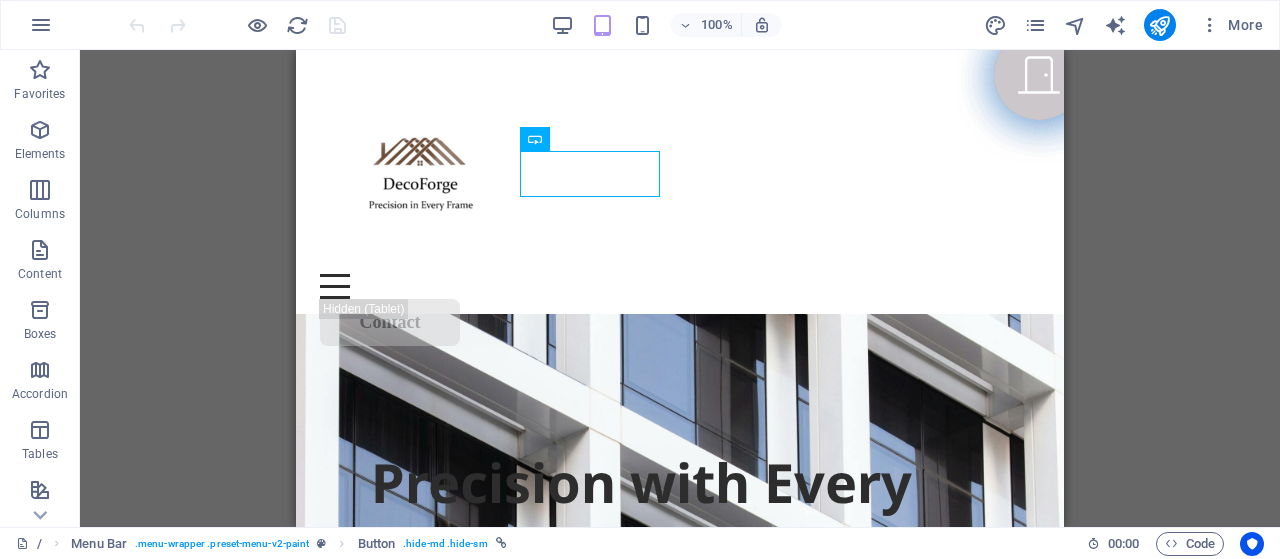 click on "Container   Container   H1   Container   Container   Menu Bar   Menu   Container   Container   Container   Container   Spacer   Text   2 columns   Container   Image   Container   Container   Separator   H2   Spacer   Text   Container   Spacer   Cards   Container   Container   H3   Spacer   Text   Container   Spacer   Container   Container   H3   Spacer   Text   Spacer   Container   H2   Spacer   Text   Accordion   H3   Container   Gallery   Gallery   Container   Container   Gallery   Container   Container   Container   H2   2 columns   2 columns   Container   Spacer   Contact Form   Input   Contact Form   Contact Form   Form   Email   Input   Textarea   Captcha   Form button   Footer Thrud   Menu   Container   Container   Spacer   Social Media Icons   Spacer   Icon   Icon   Icon   Icon   Button   Logo   Container" at bounding box center (680, 288) 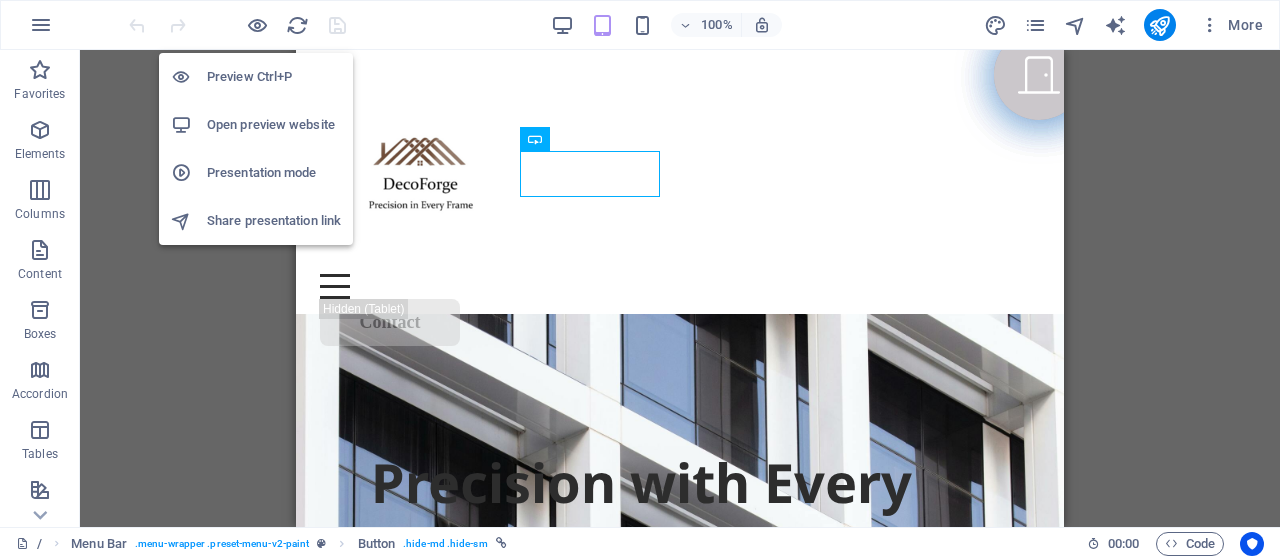 click on "Preview Ctrl+P" at bounding box center [274, 77] 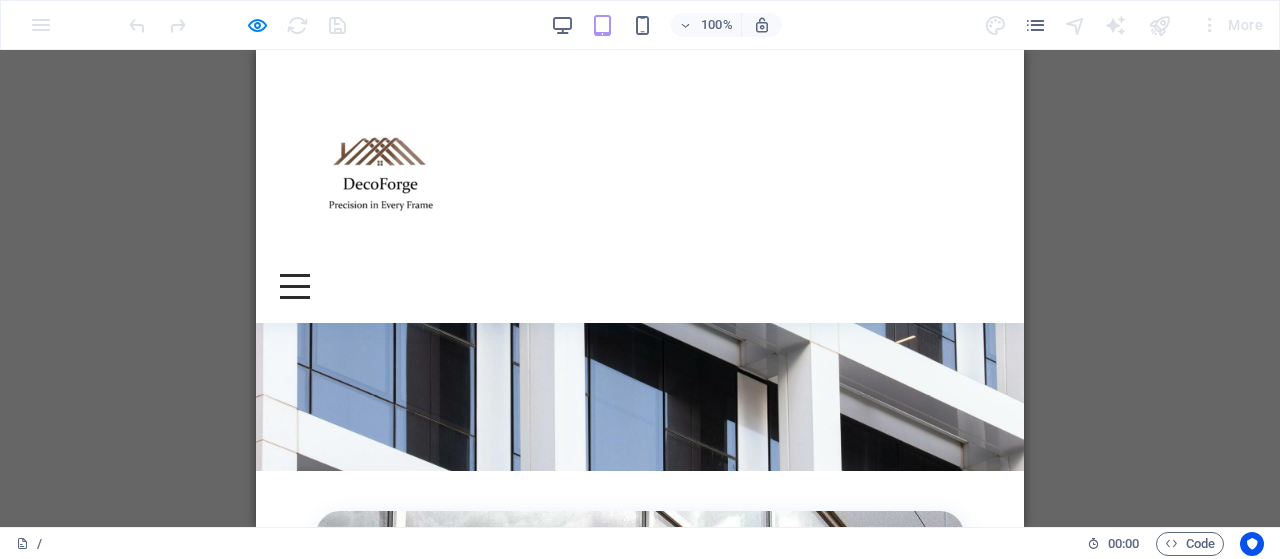 scroll, scrollTop: 574, scrollLeft: 0, axis: vertical 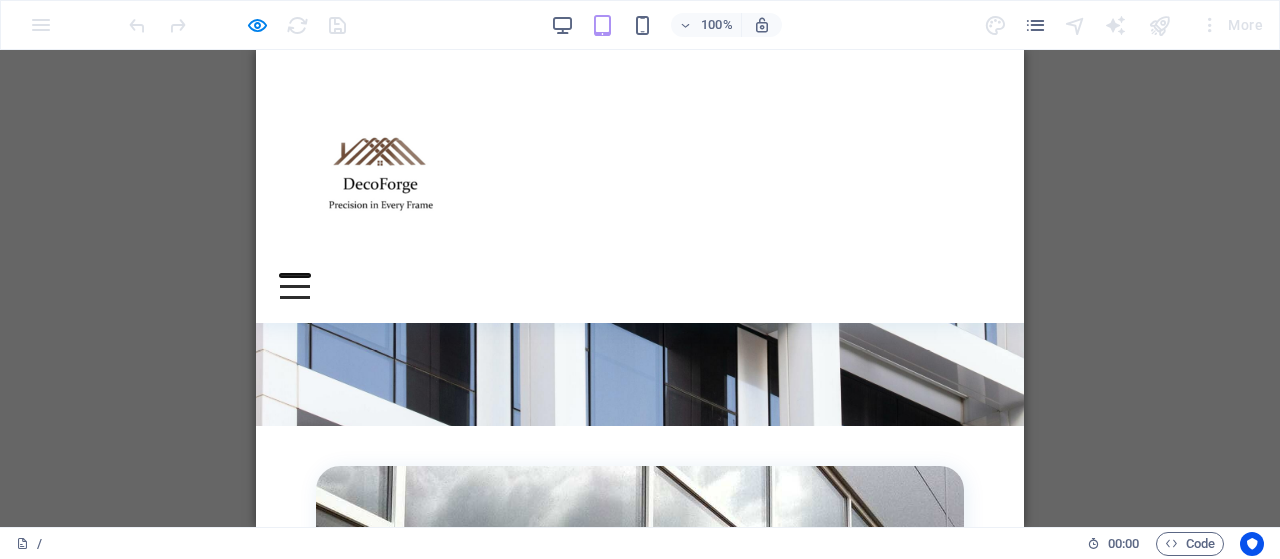 click at bounding box center (295, 275) 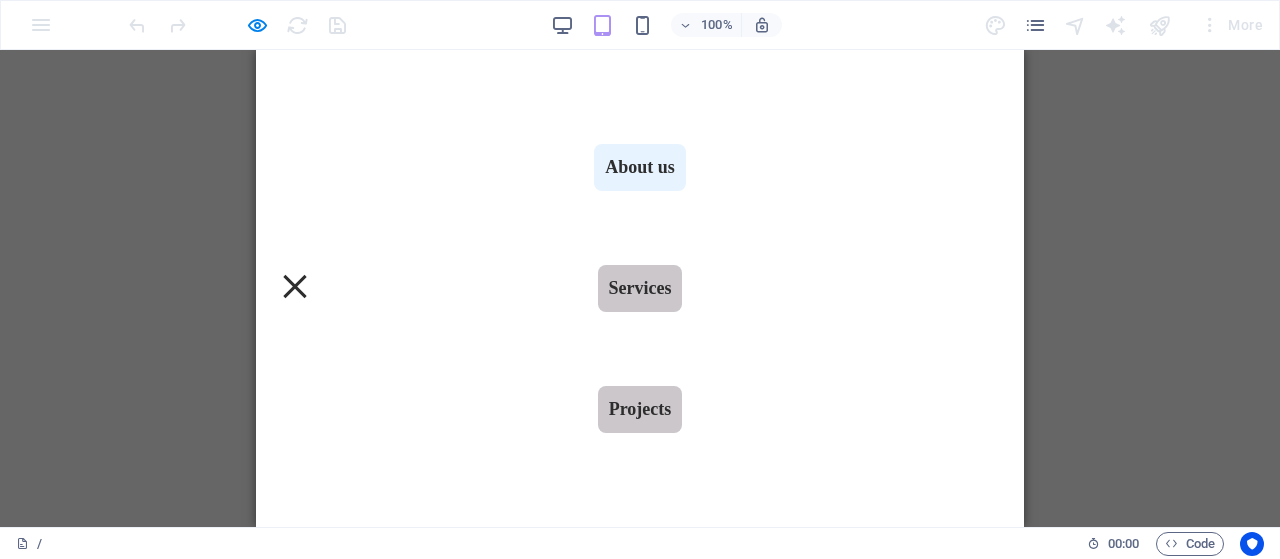 click on "About us" at bounding box center (640, 167) 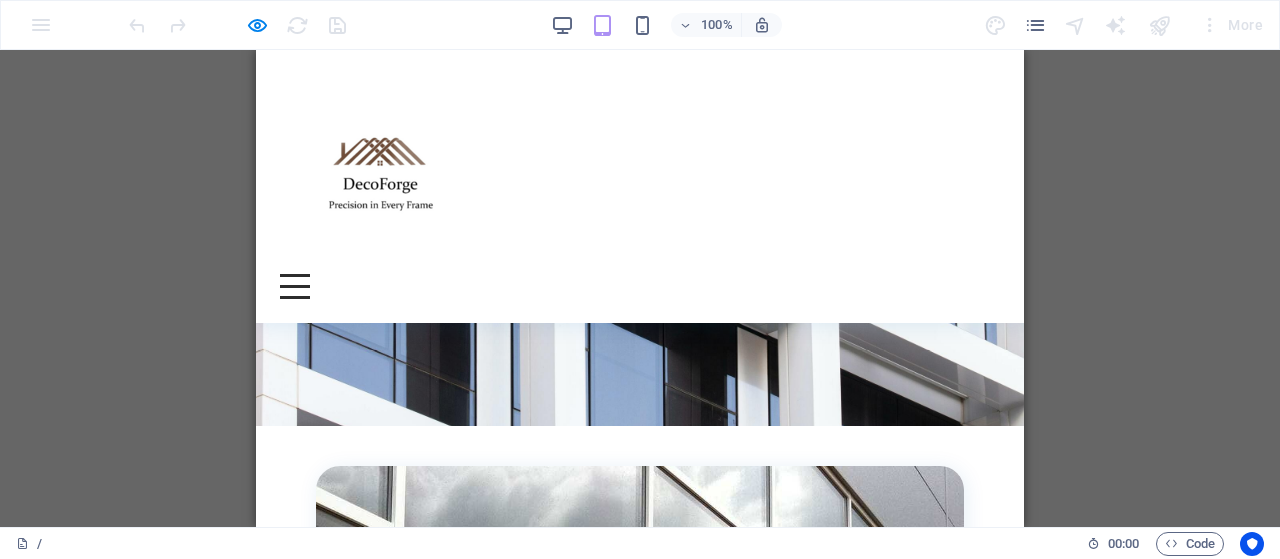 scroll, scrollTop: 0, scrollLeft: 0, axis: both 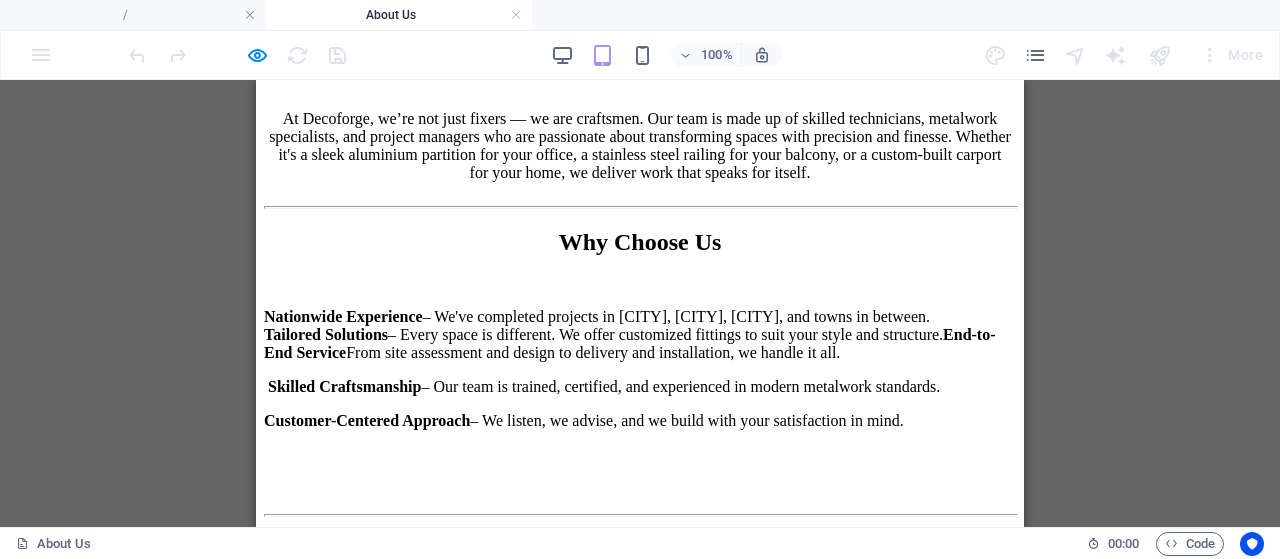 click at bounding box center [640, -643] 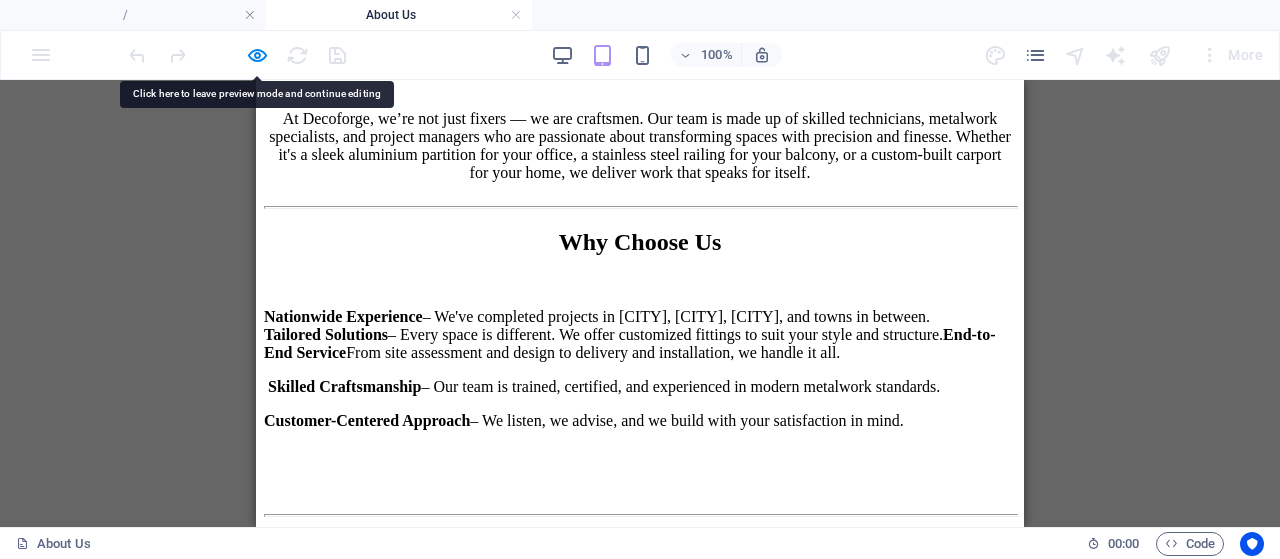 click on "About us Services Projects" at bounding box center [640, -591] 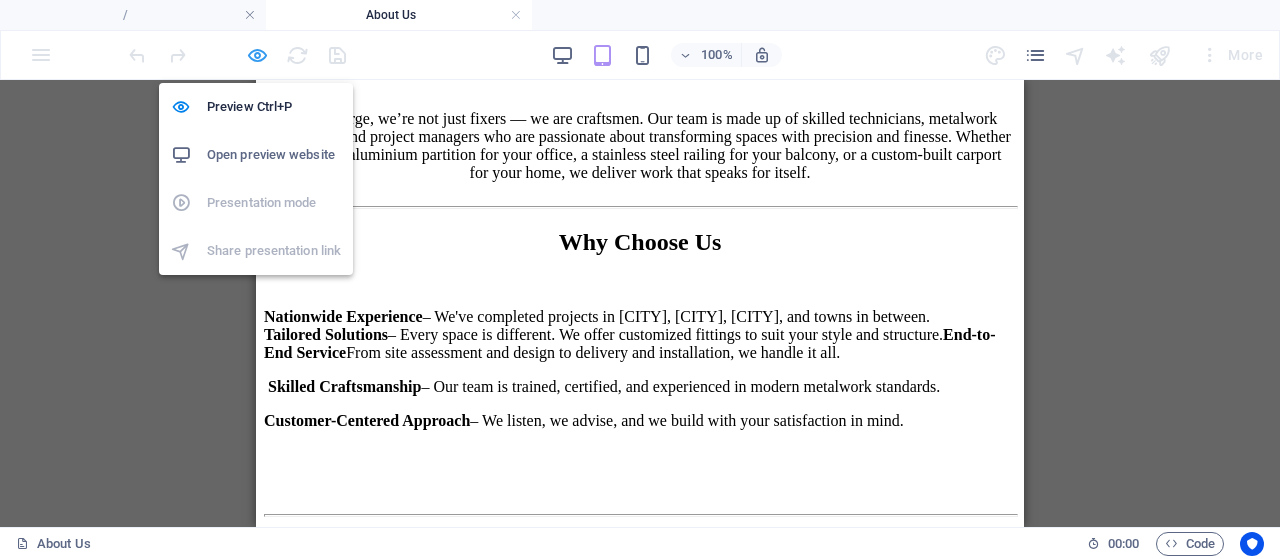 click at bounding box center (257, 55) 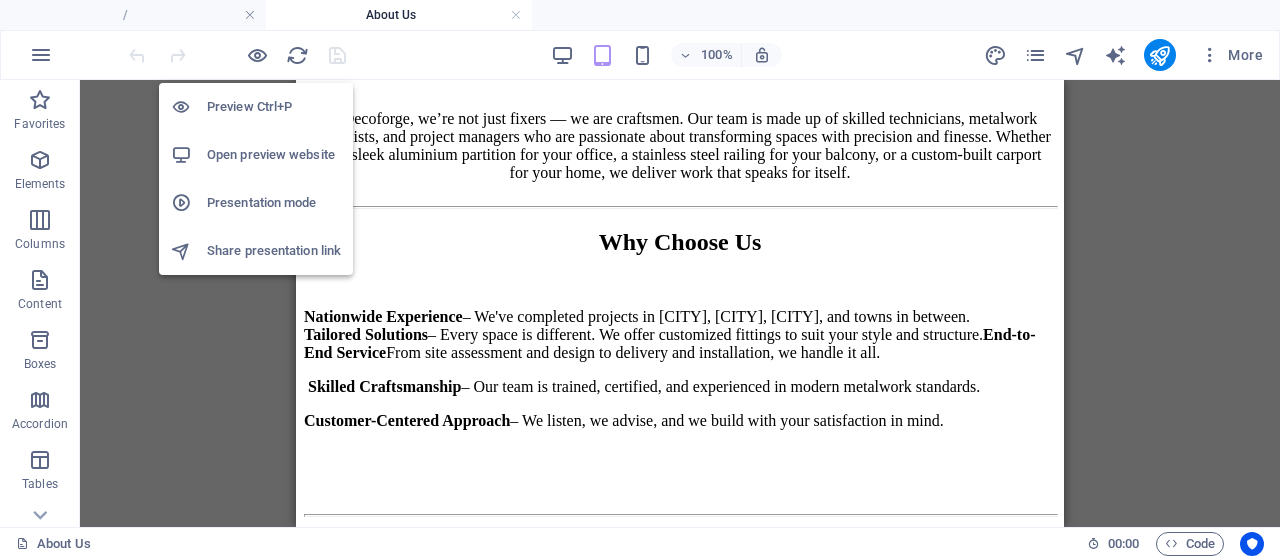 click on "Preview Ctrl+P" at bounding box center (274, 107) 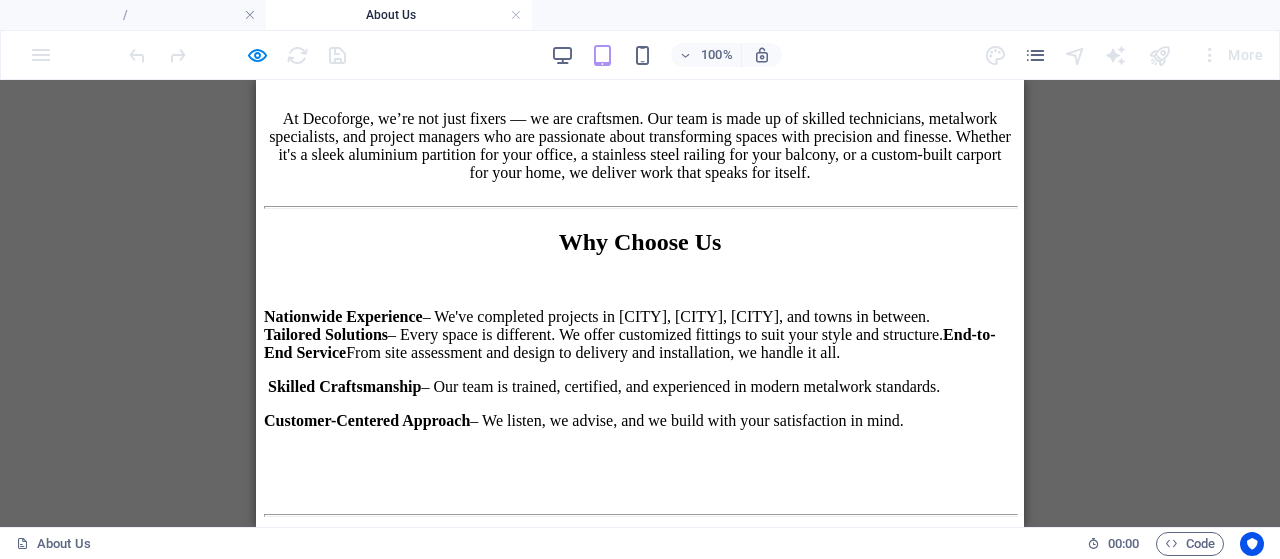 click on "Services" at bounding box center [331, -592] 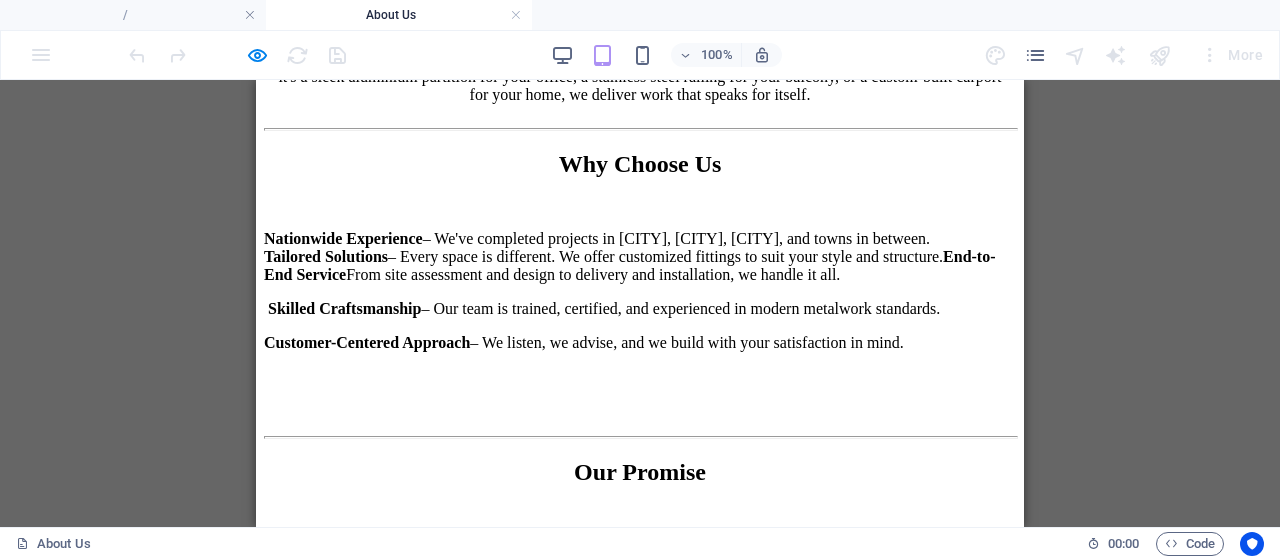 scroll, scrollTop: 1198, scrollLeft: 0, axis: vertical 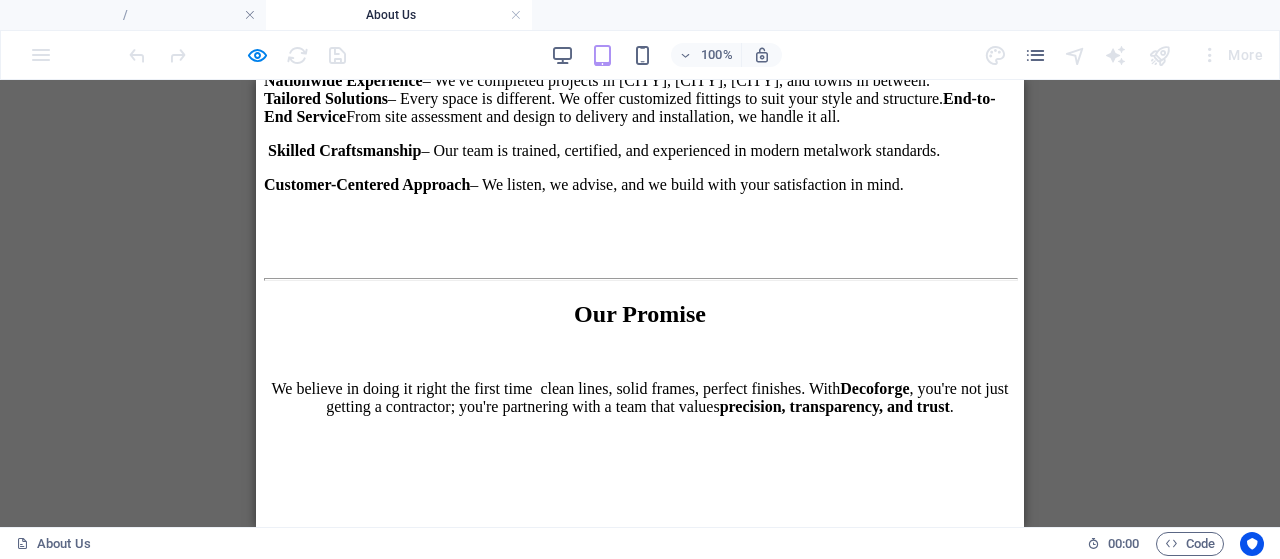 click at bounding box center [272, -874] 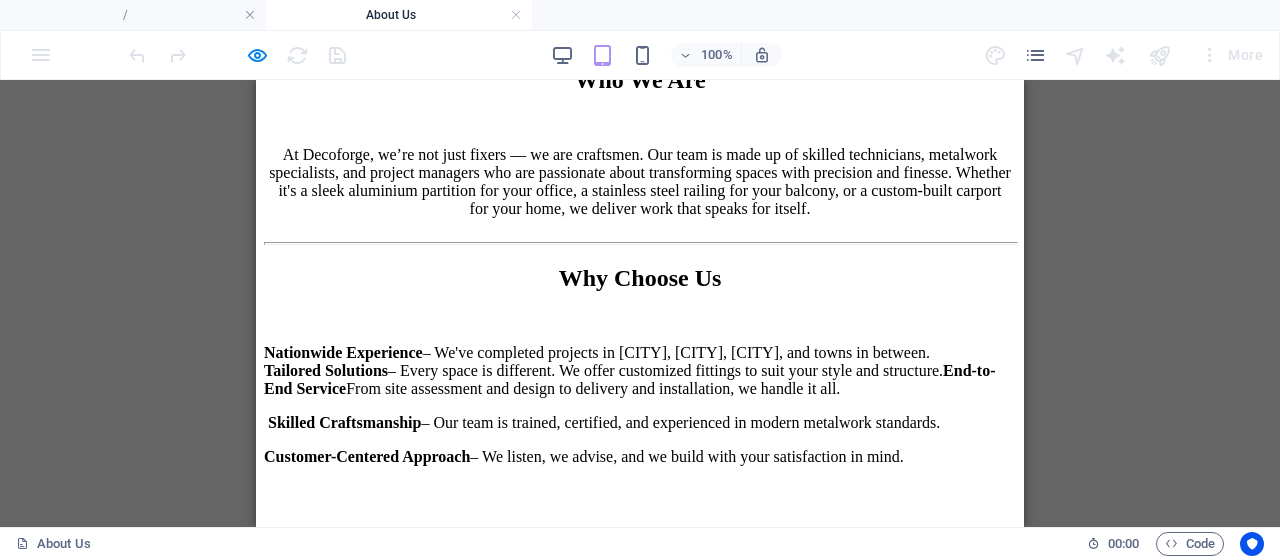 scroll, scrollTop: 1198, scrollLeft: 0, axis: vertical 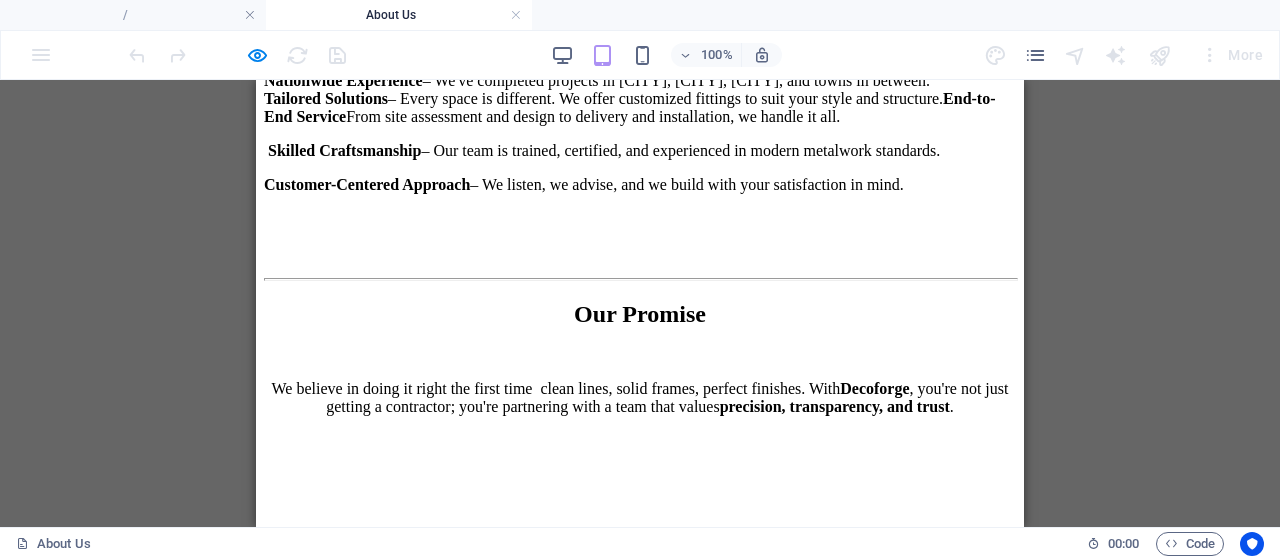 click at bounding box center (272, -874) 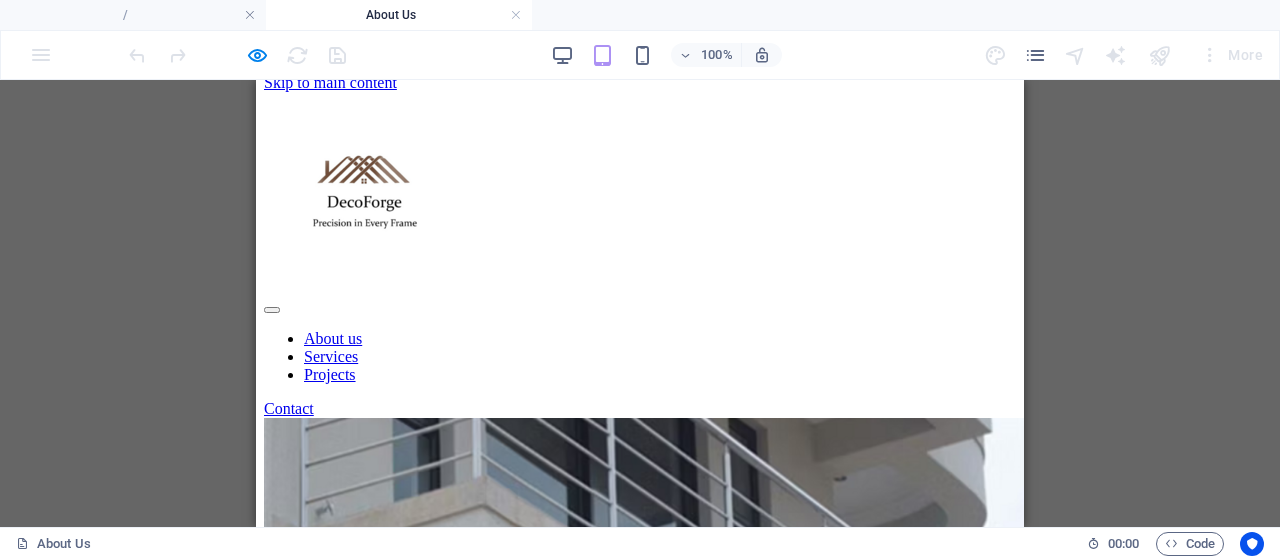 scroll, scrollTop: 0, scrollLeft: 0, axis: both 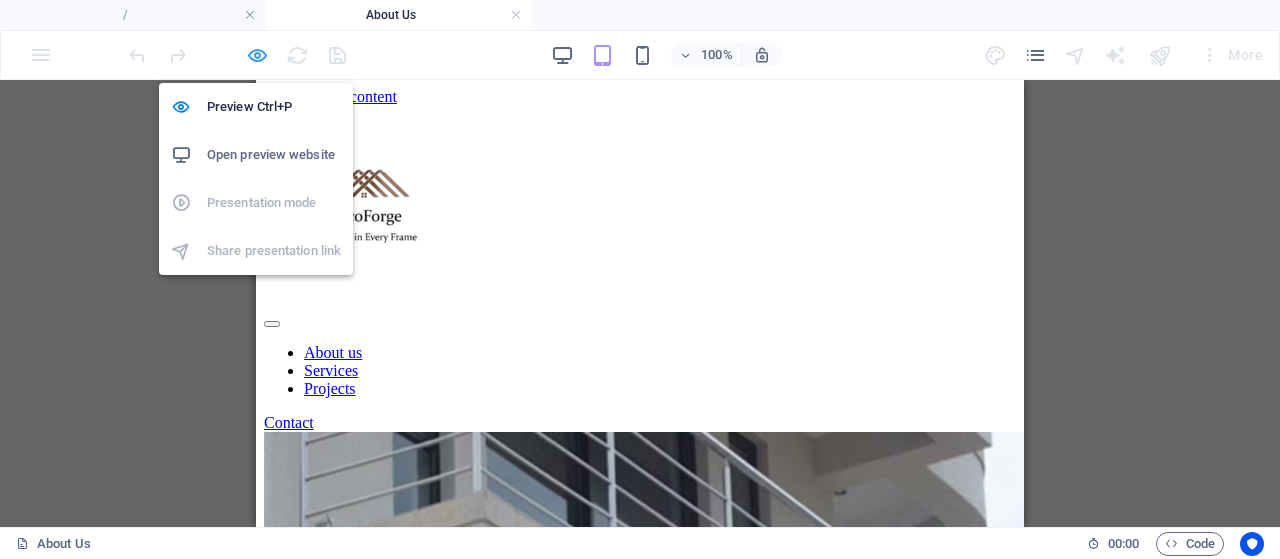 click at bounding box center [257, 55] 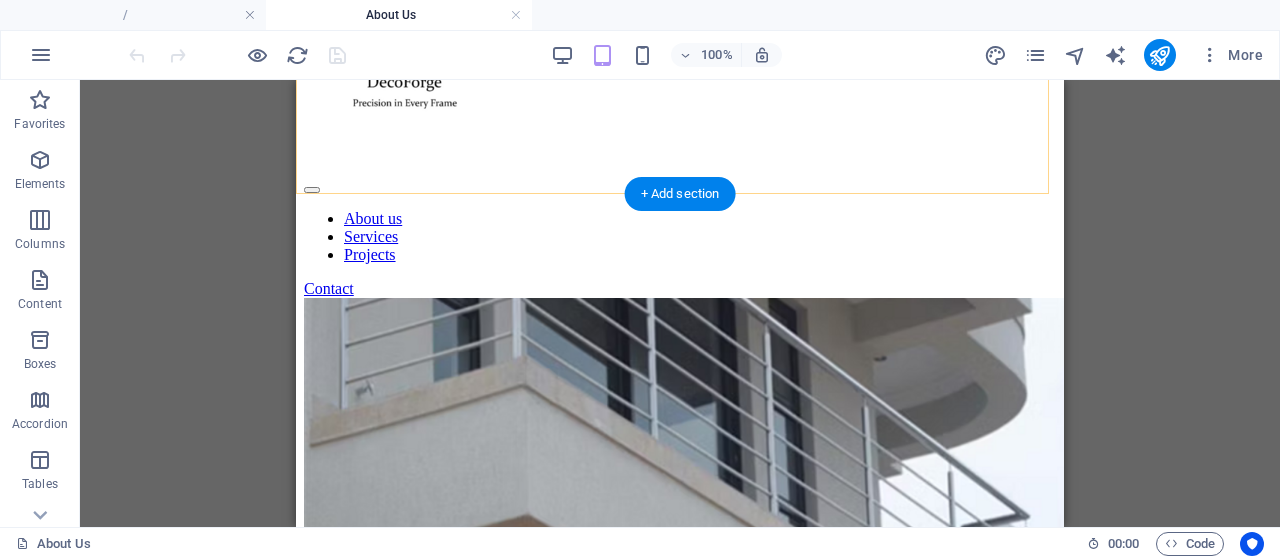 scroll, scrollTop: 0, scrollLeft: 0, axis: both 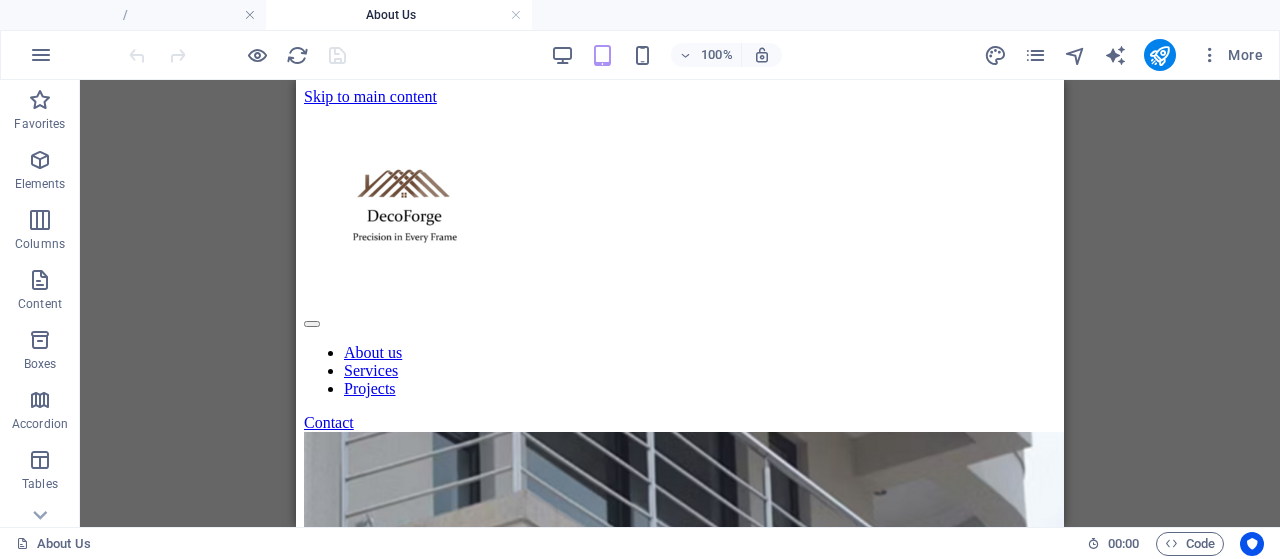 click on "Drag here to replace the existing content. Press “Ctrl” if you want to create a new element.
H2   Text   Reference   Image" at bounding box center (680, 303) 